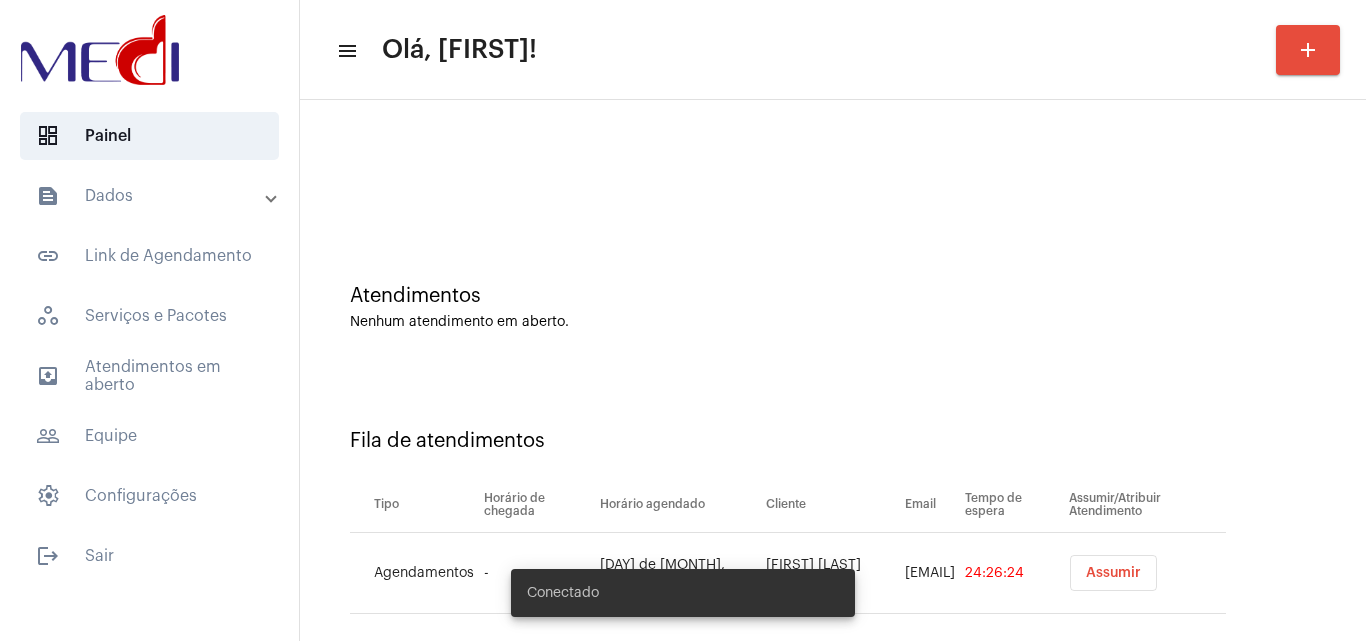 scroll, scrollTop: 0, scrollLeft: 0, axis: both 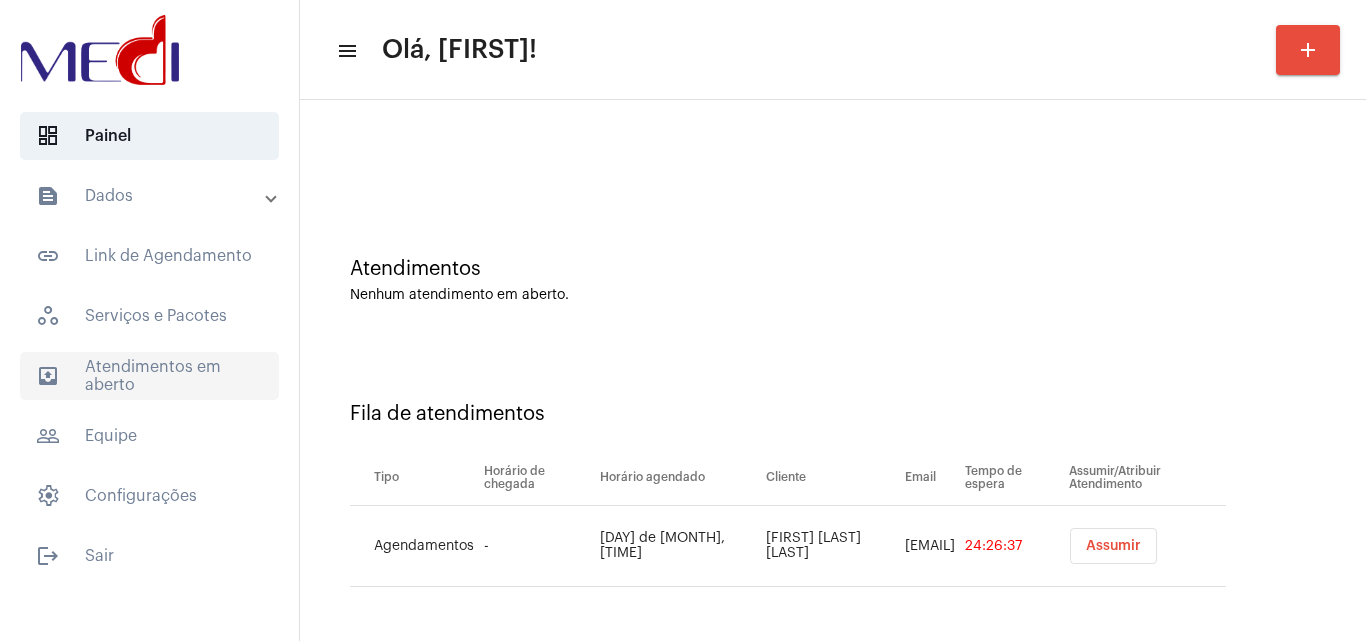 click on "outbox_outline  Atendimentos em aberto" 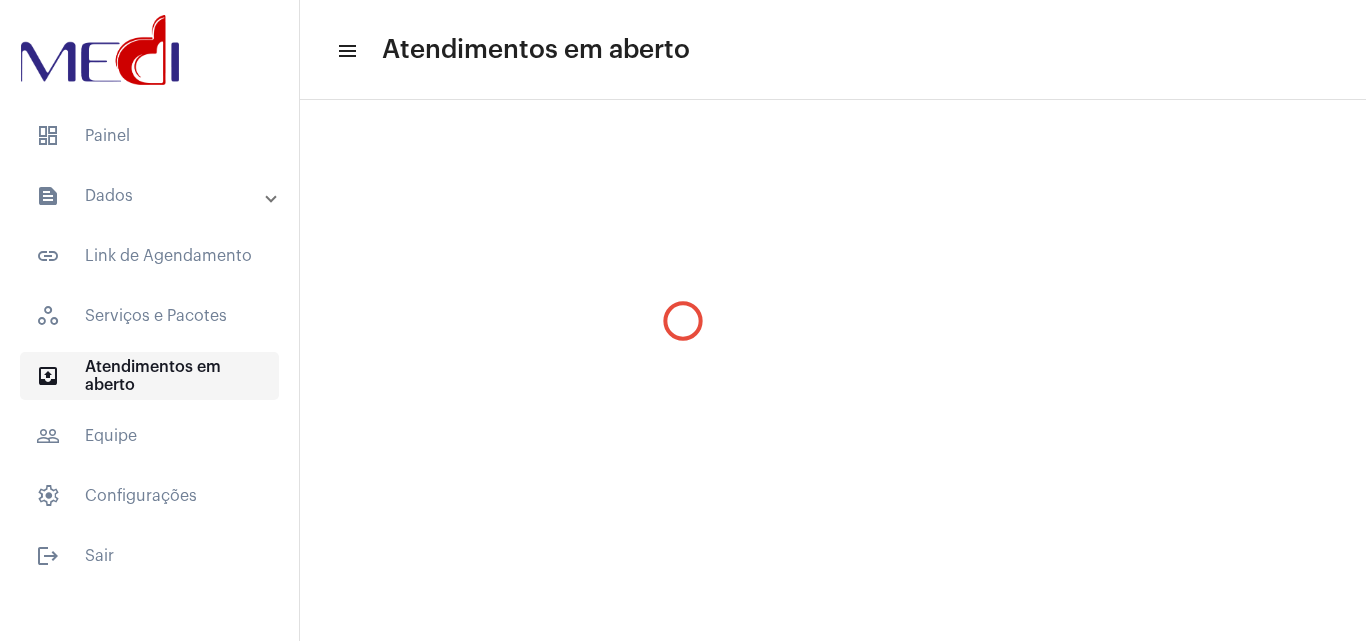 scroll, scrollTop: 0, scrollLeft: 0, axis: both 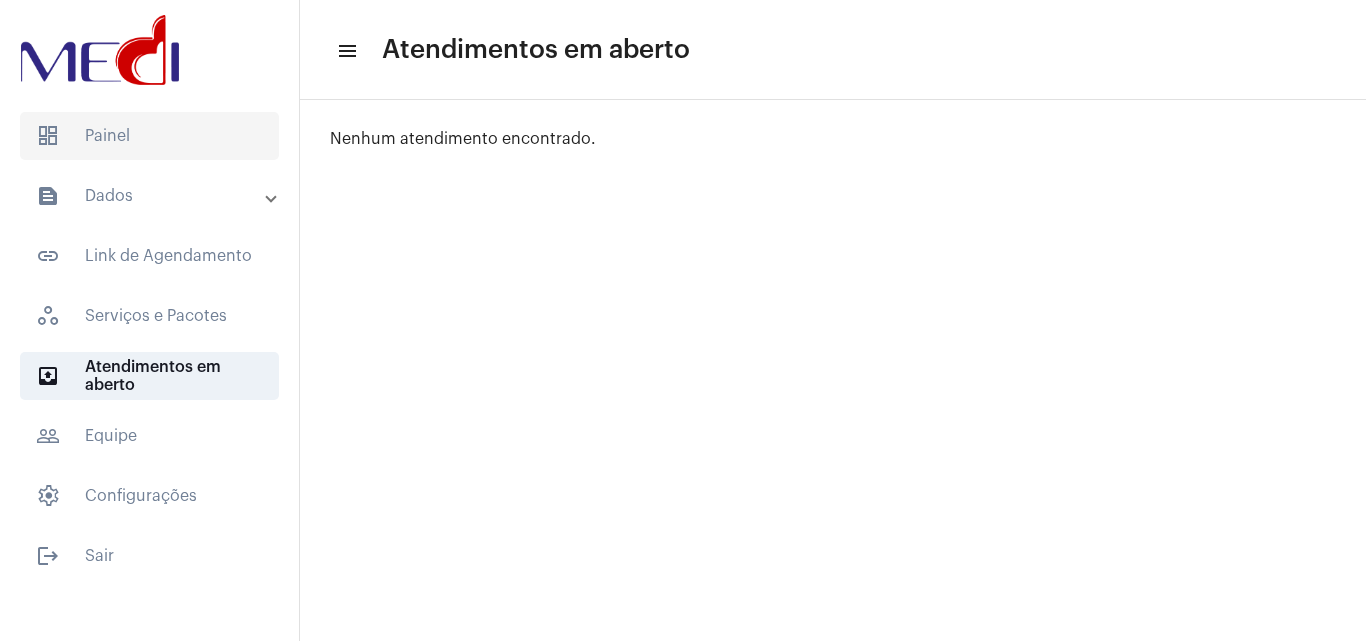 click on "dashboard   Painel" 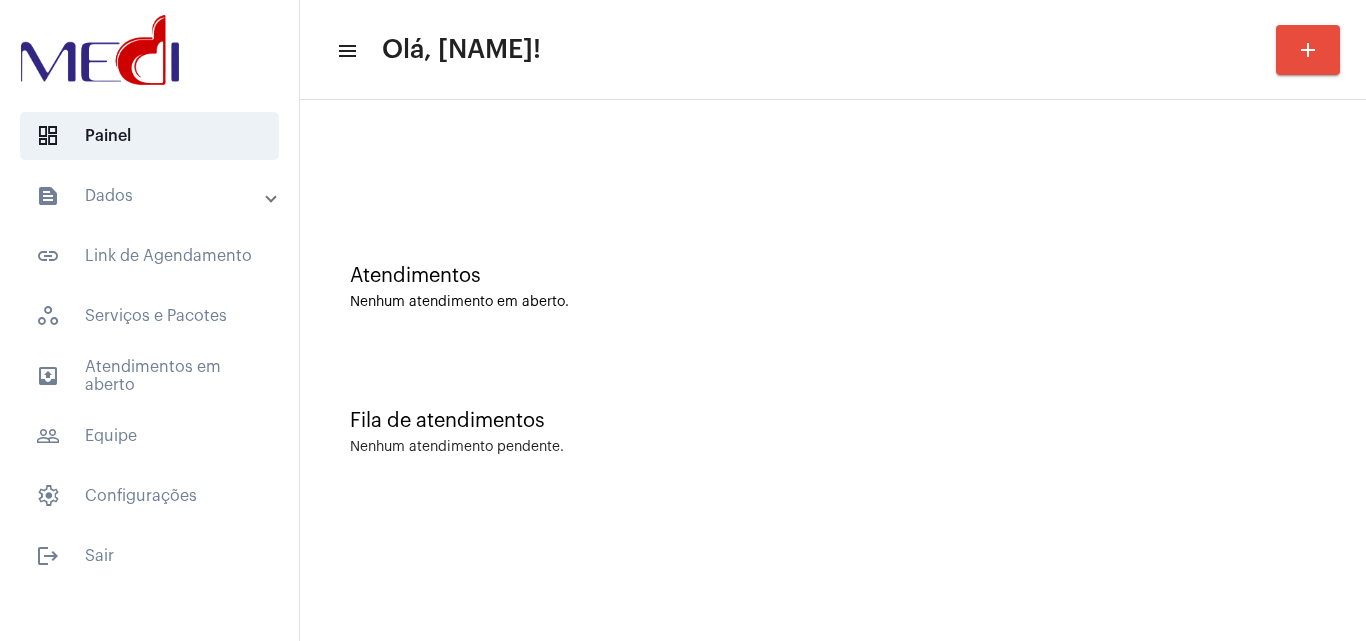 scroll, scrollTop: 0, scrollLeft: 0, axis: both 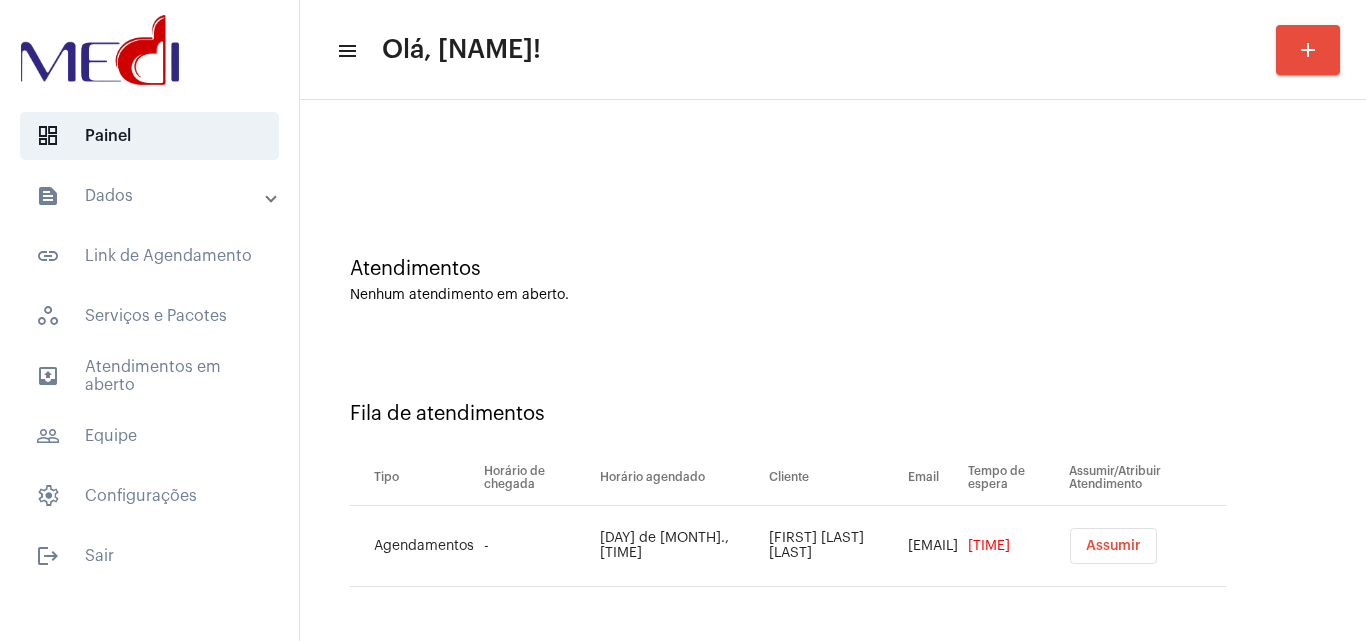 drag, startPoint x: 1294, startPoint y: 173, endPoint x: 971, endPoint y: 370, distance: 378.33582 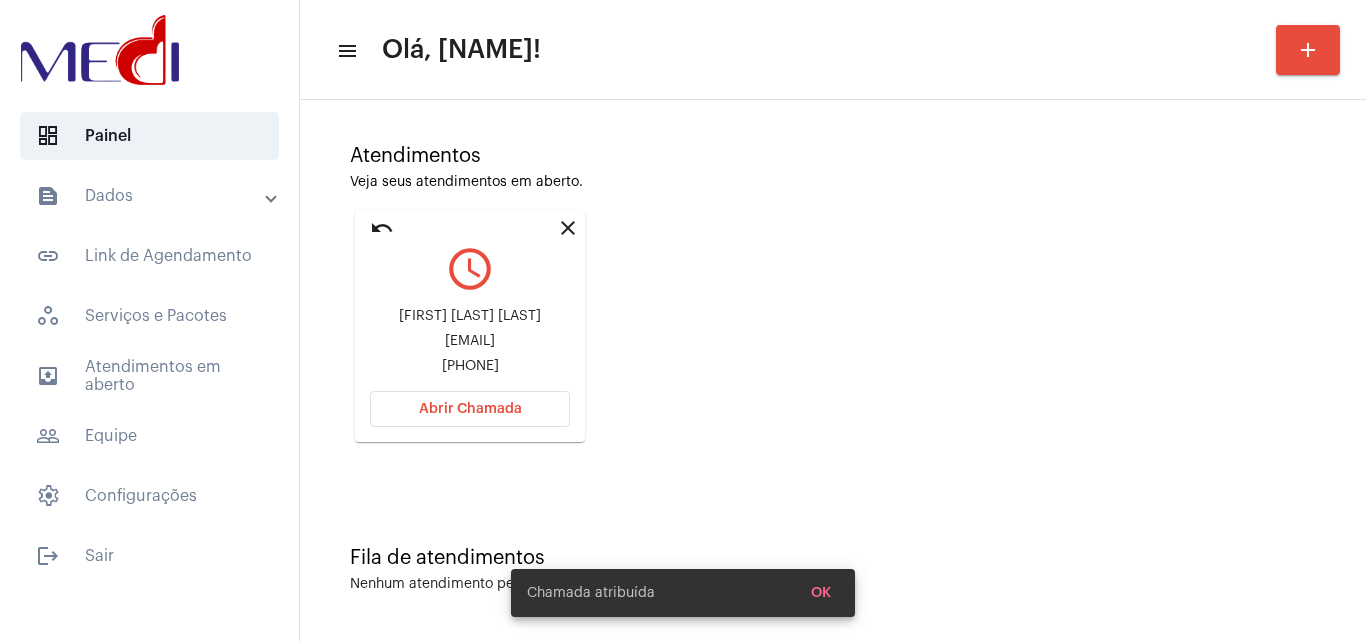 scroll, scrollTop: 141, scrollLeft: 0, axis: vertical 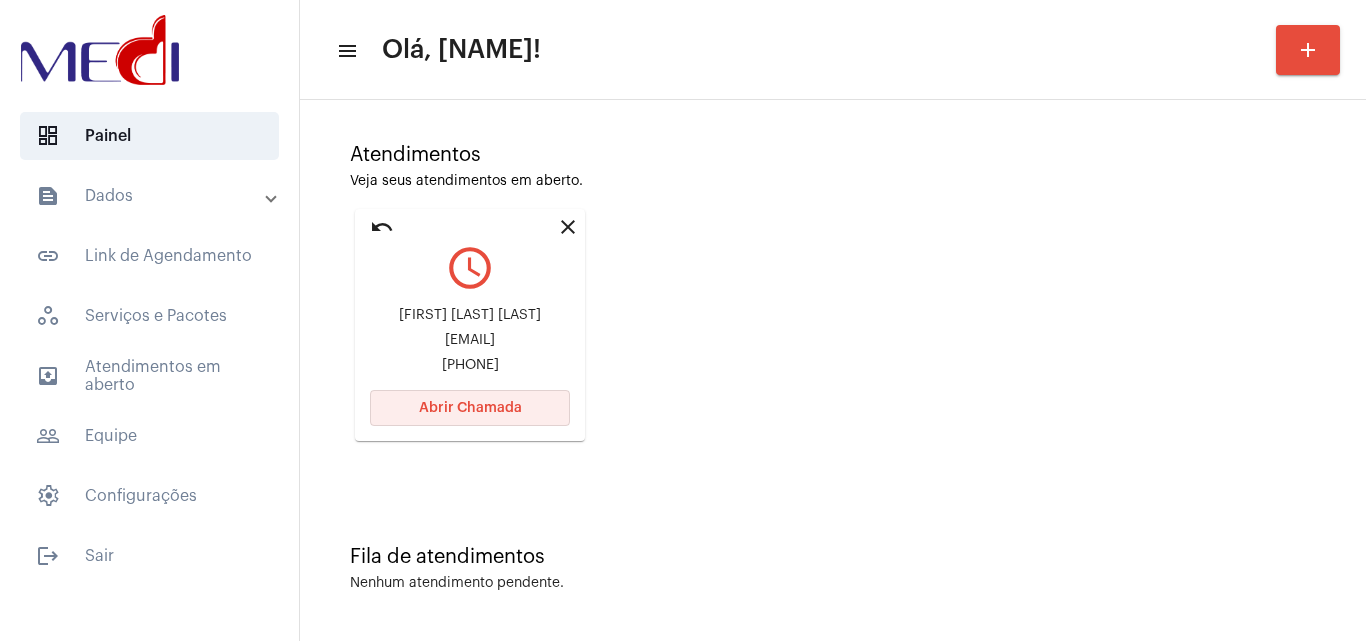 click on "Abrir Chamada" 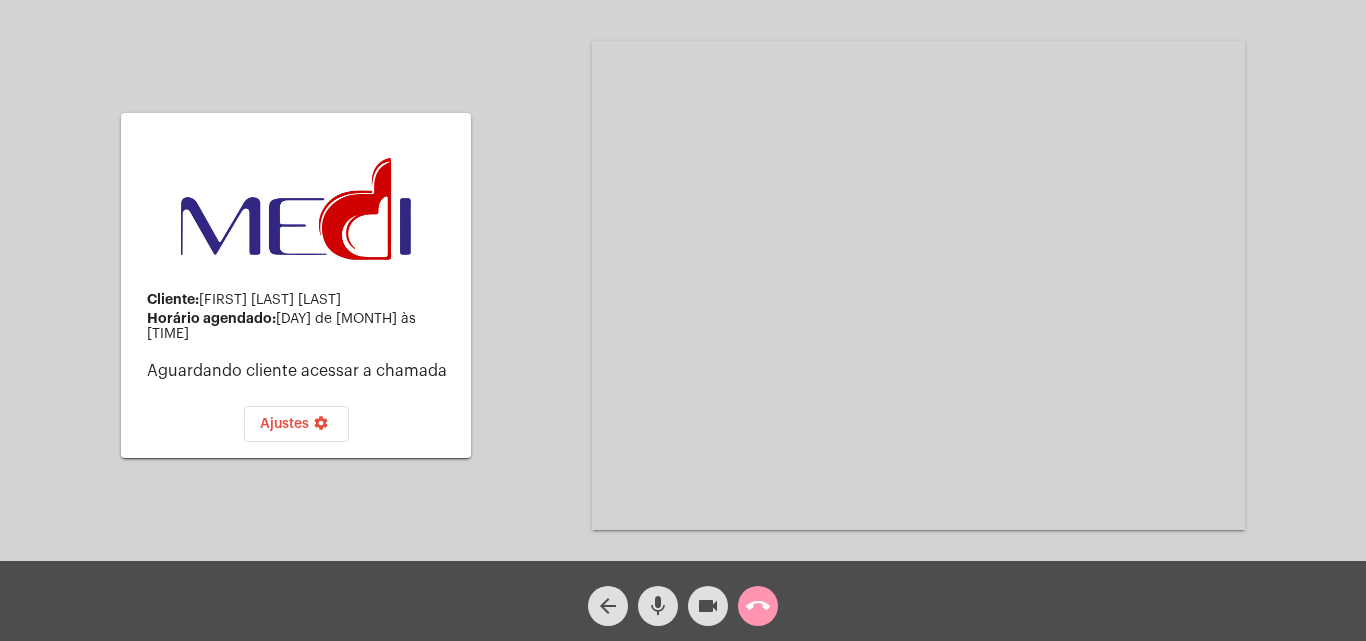 copy on "Mariana Lurago da Silva Moraes" 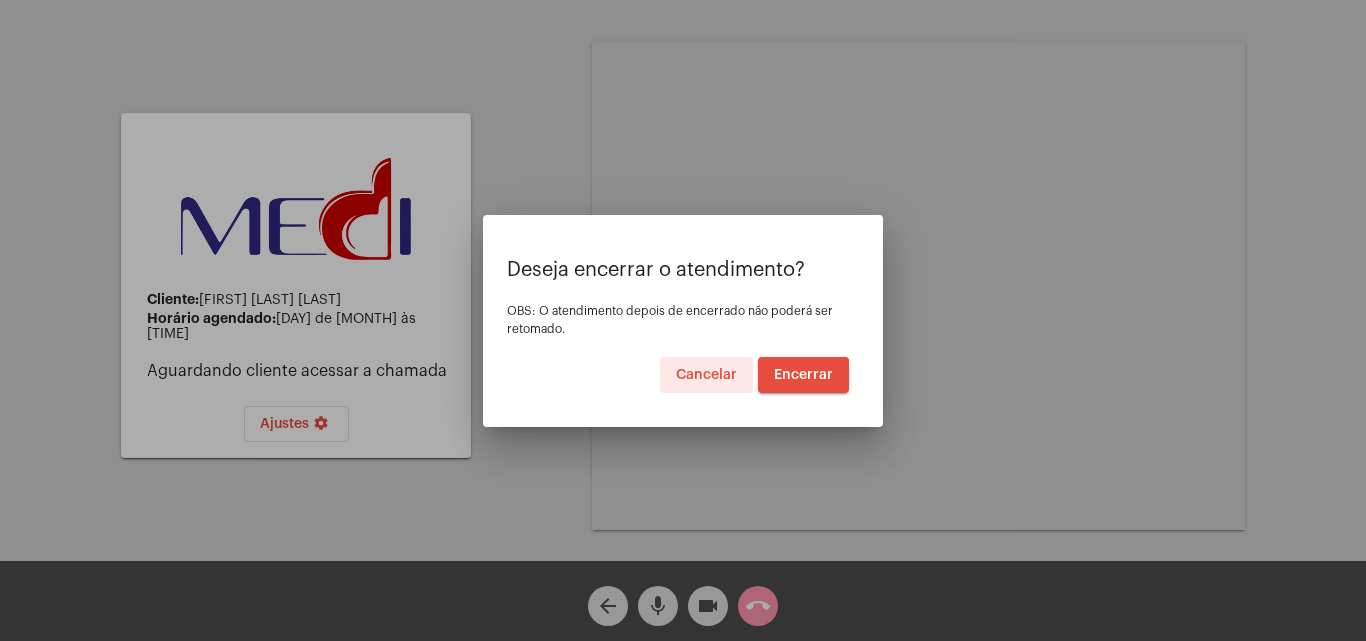 click on "Encerrar" at bounding box center [803, 375] 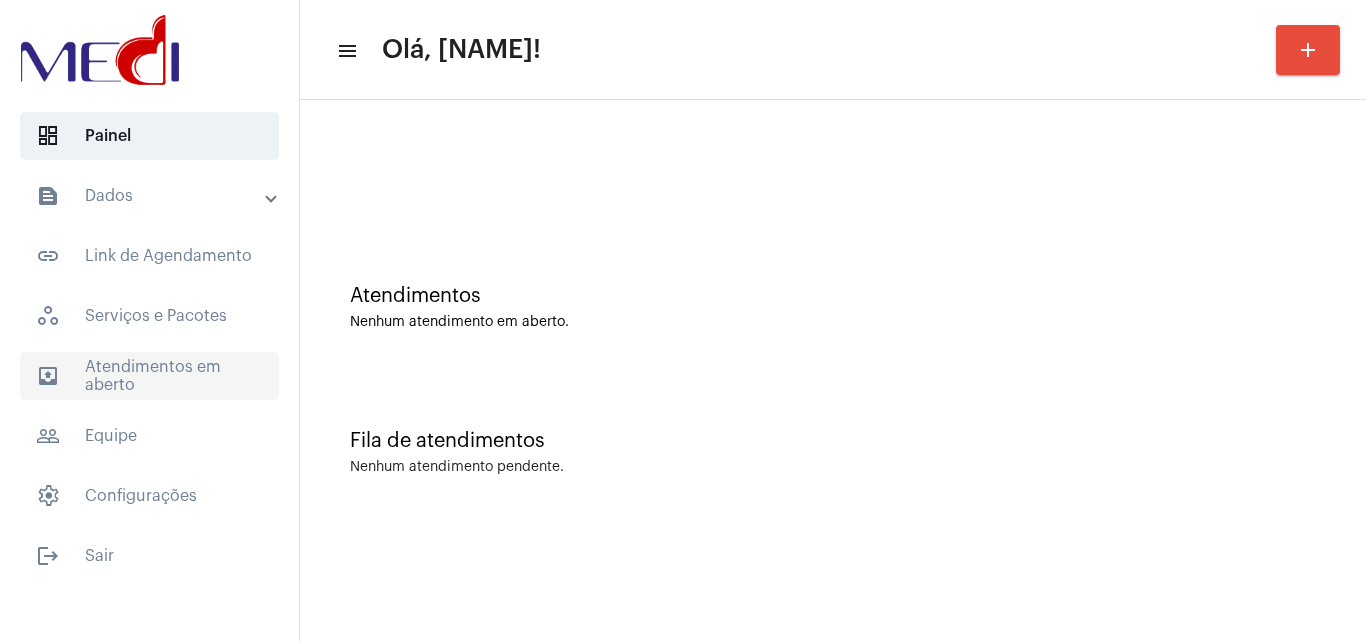 click on "outbox_outline  Atendimentos em aberto" 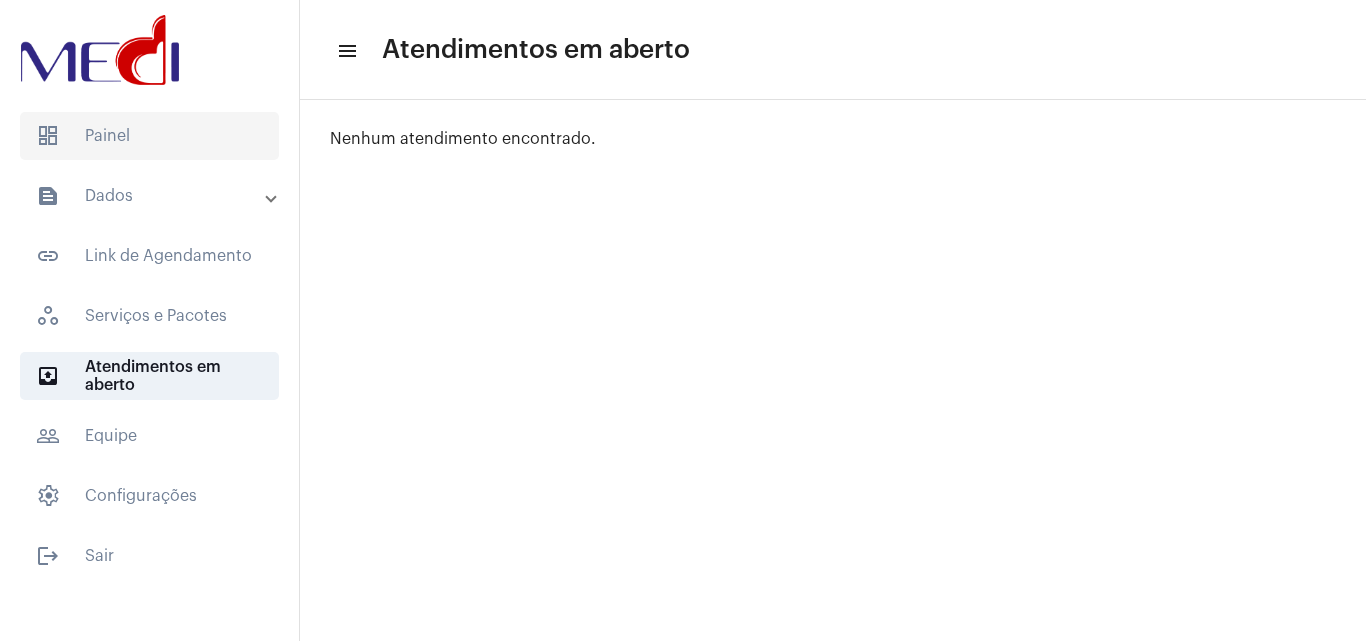 click on "dashboard   Painel" 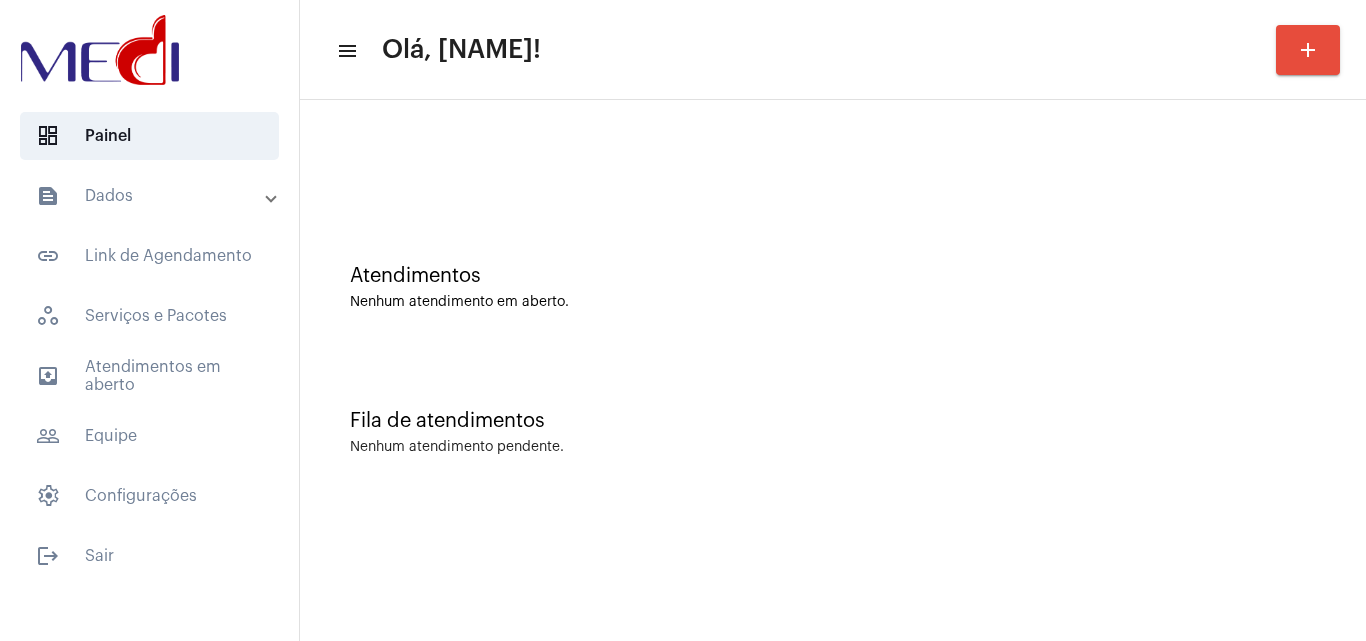 scroll, scrollTop: 0, scrollLeft: 0, axis: both 